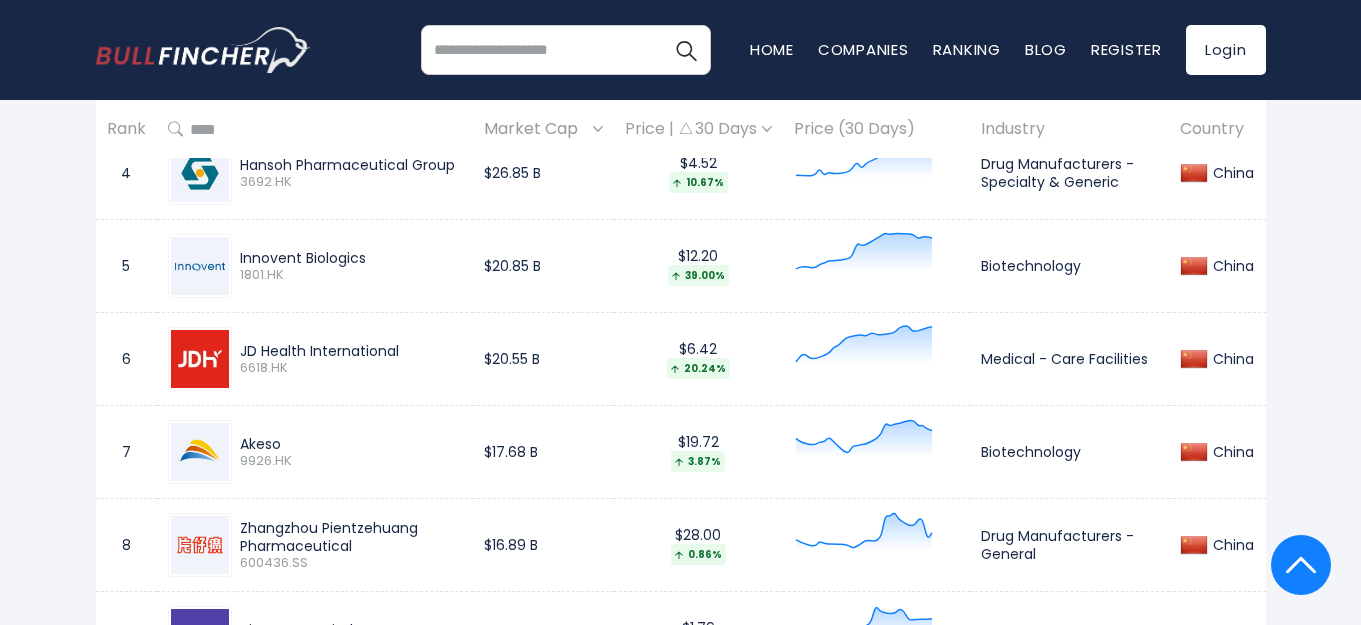 scroll, scrollTop: 0, scrollLeft: 0, axis: both 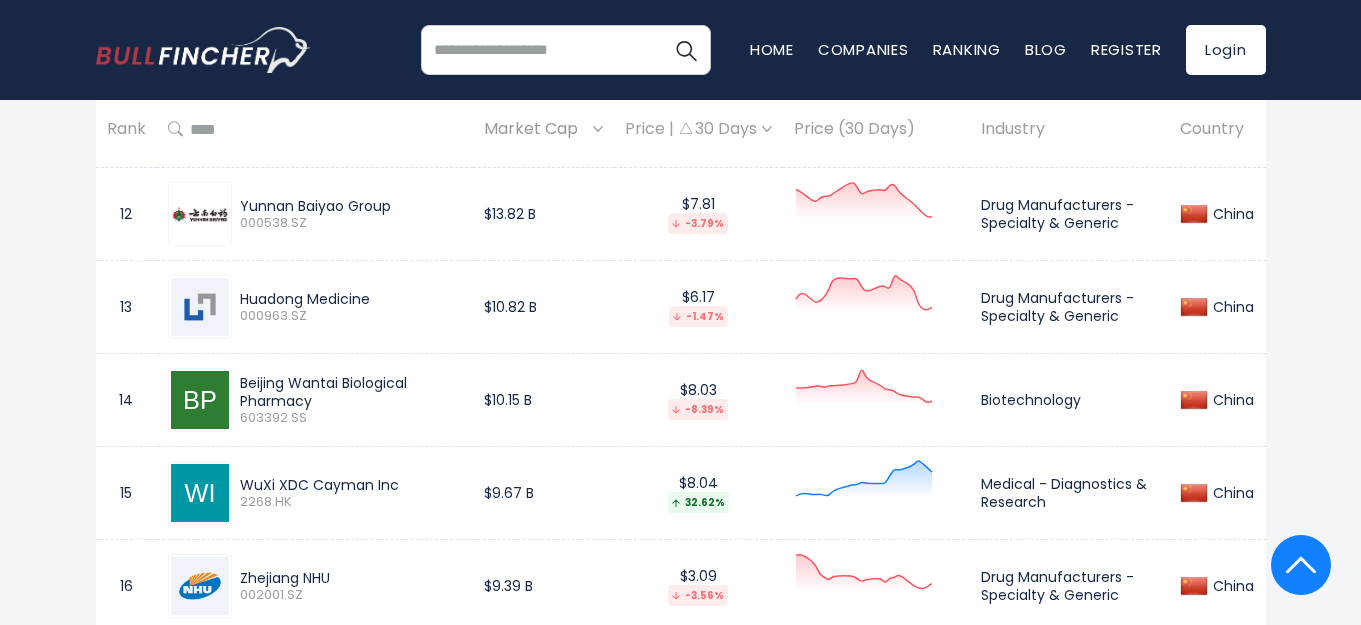 click on "[COUNTRY]
Entire World [NUMBER]
North America
United States" at bounding box center [680, 8030] 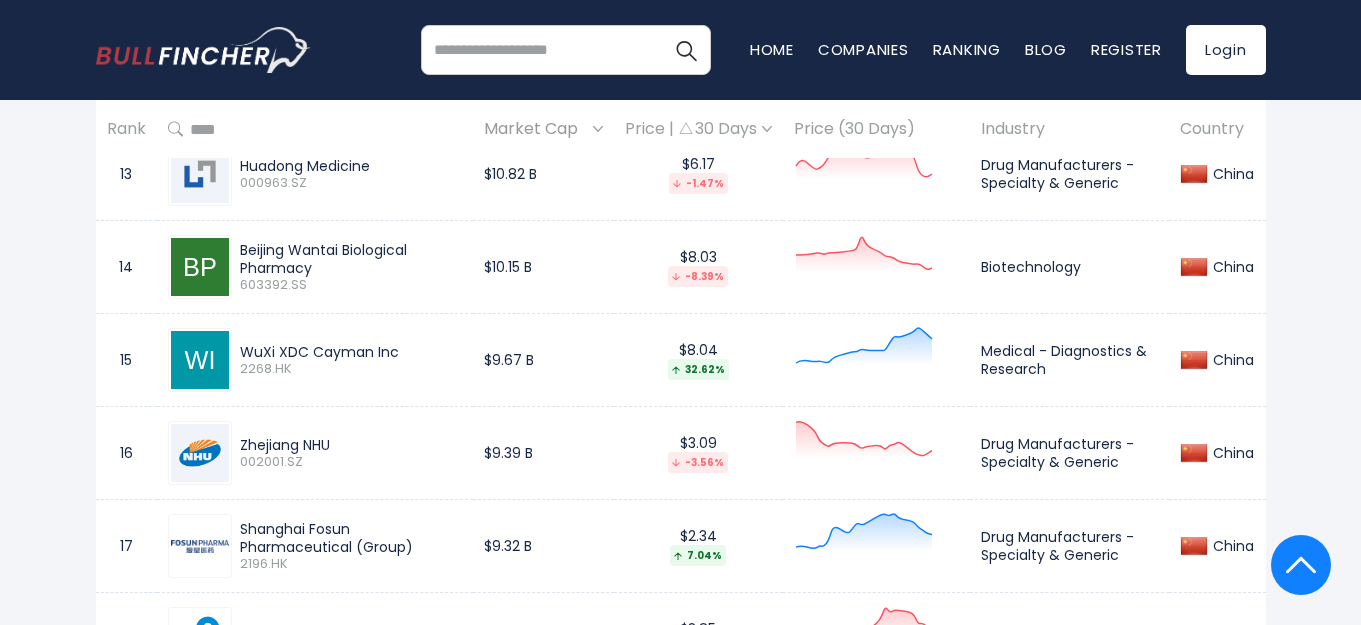 scroll, scrollTop: 2134, scrollLeft: 0, axis: vertical 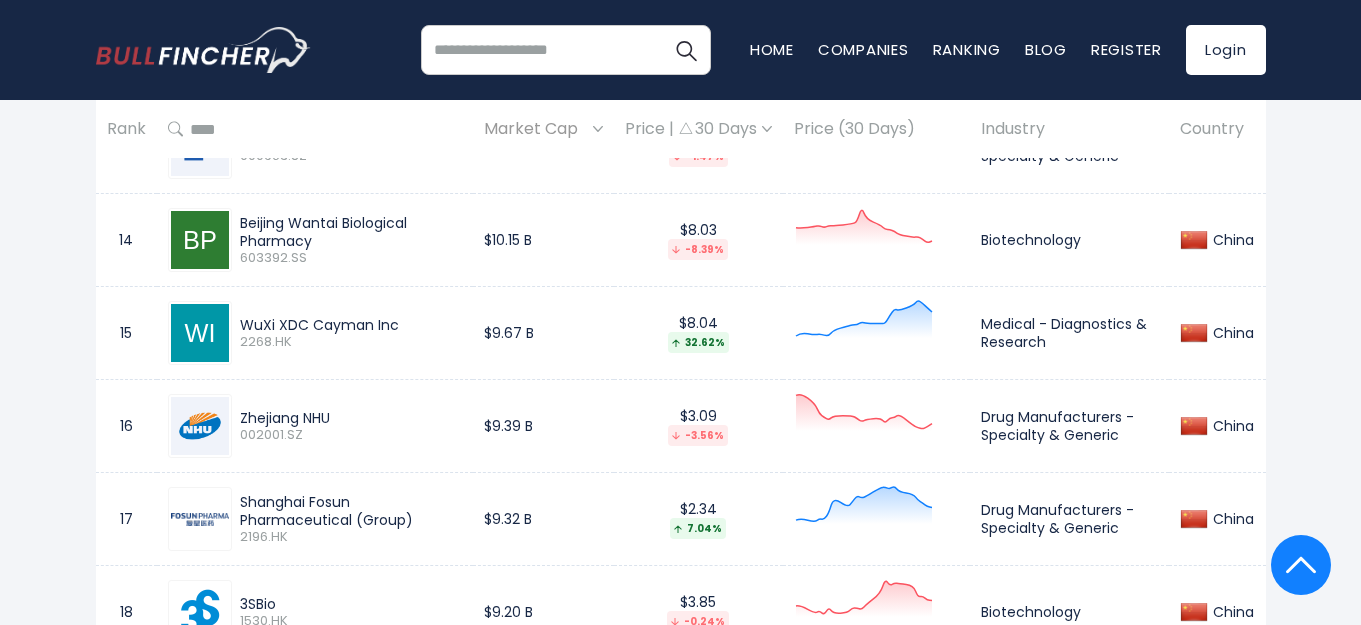 click on "Zhejiang NHU" at bounding box center (351, 418) 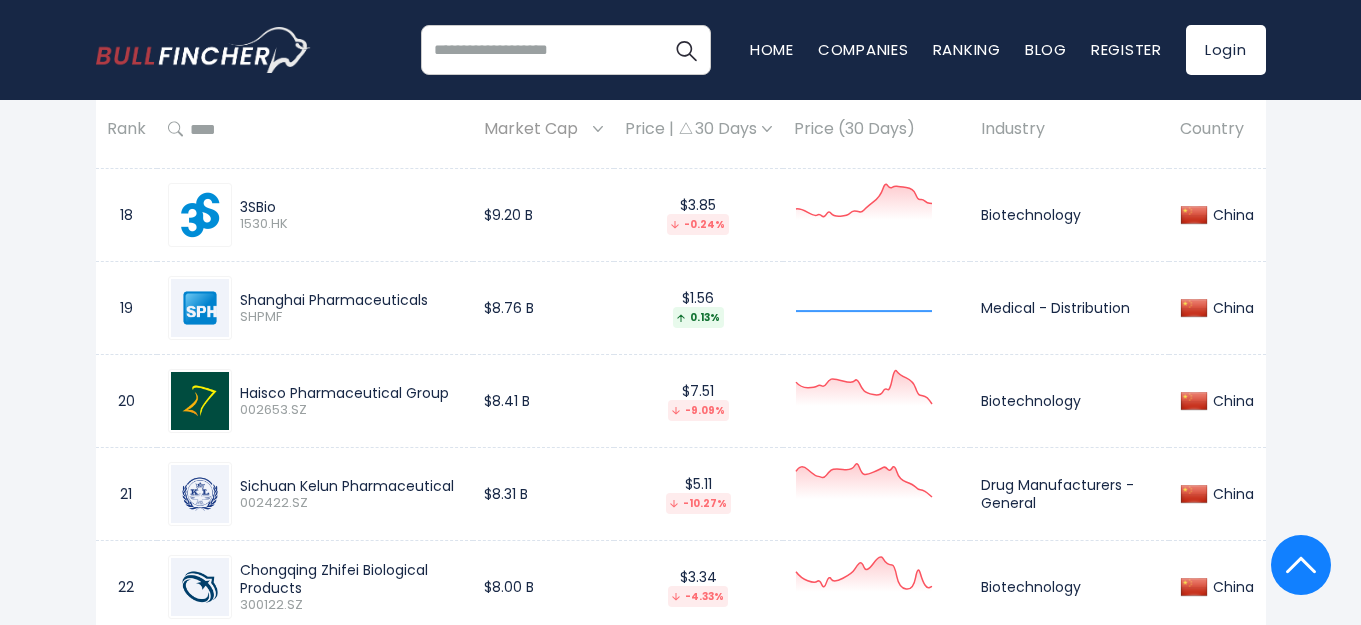 scroll, scrollTop: 2534, scrollLeft: 0, axis: vertical 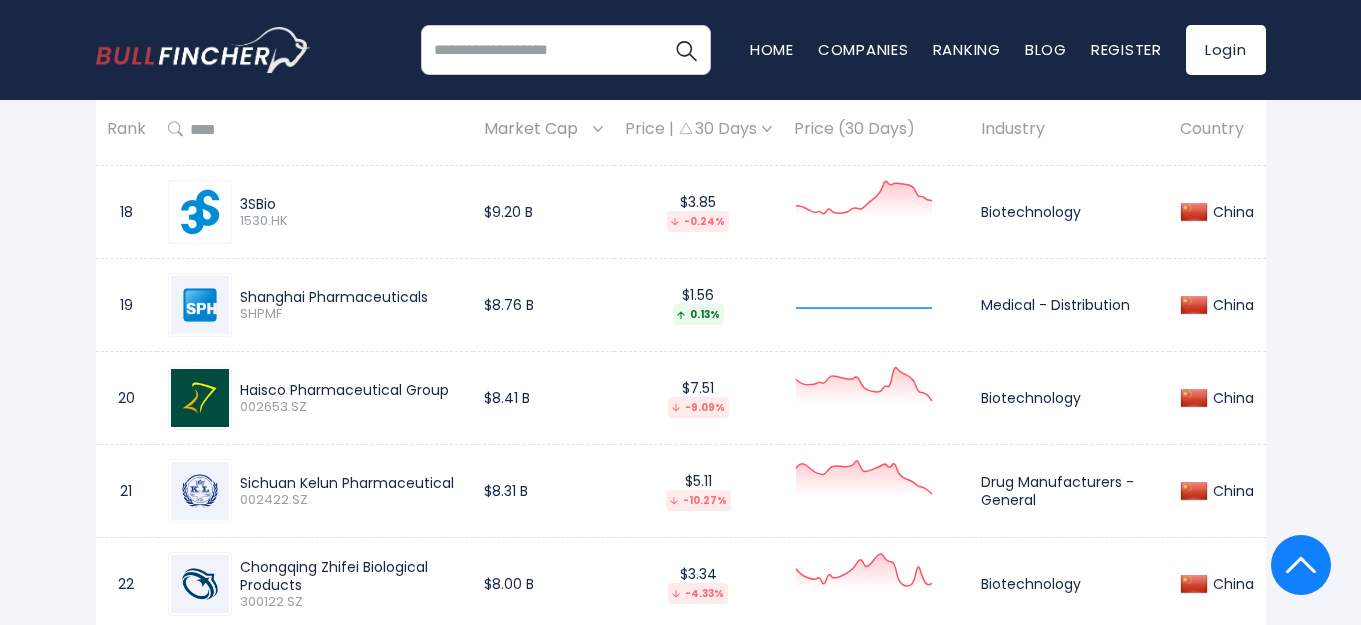 click on "Haisco Pharmaceutical Group" at bounding box center [351, 390] 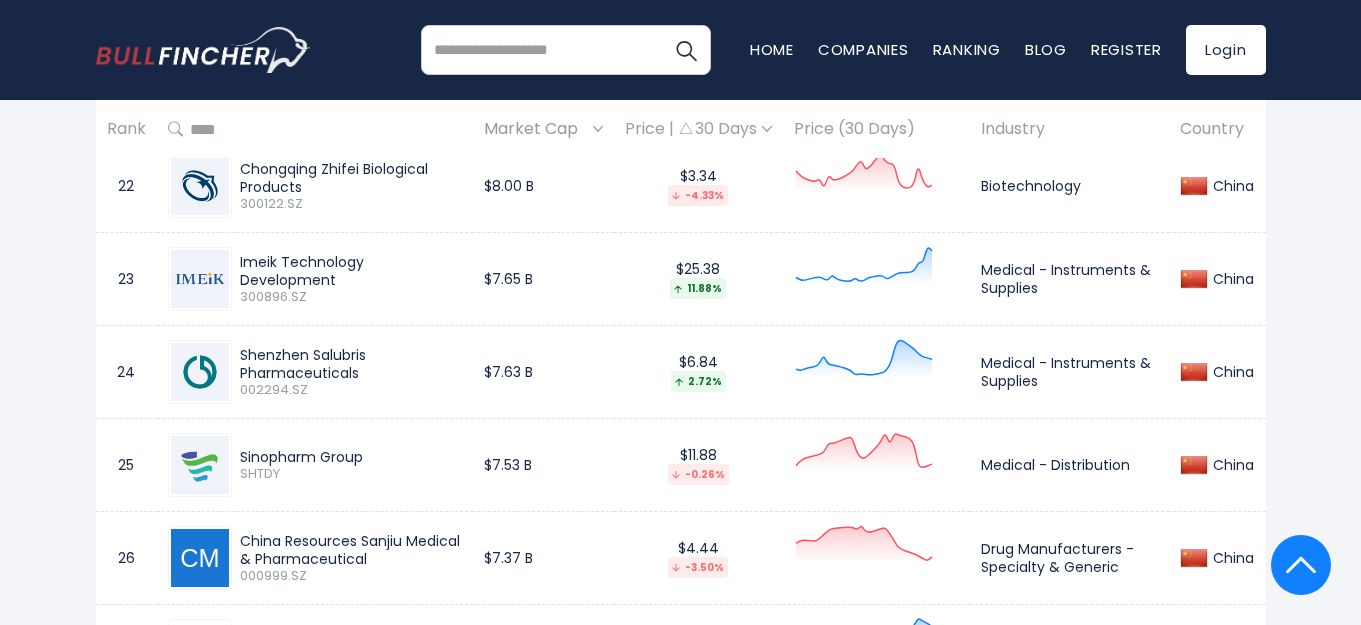 scroll, scrollTop: 2934, scrollLeft: 0, axis: vertical 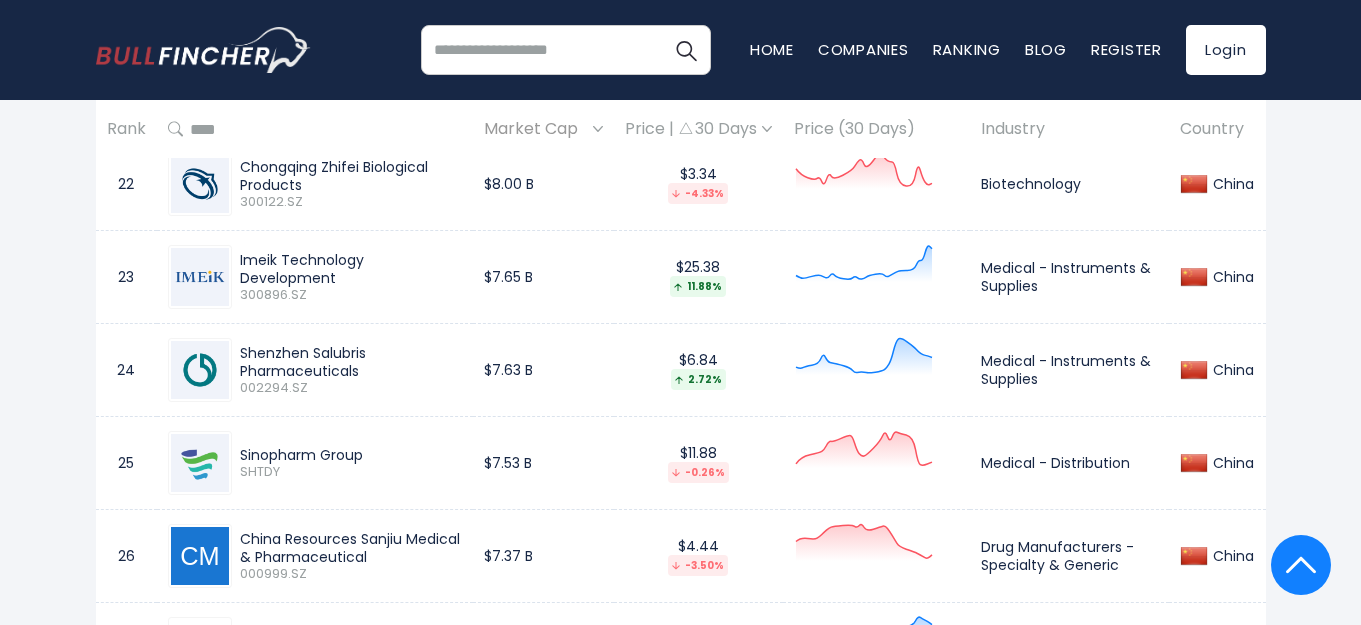 click on "Shenzhen Salubris Pharmaceuticals" at bounding box center (351, 362) 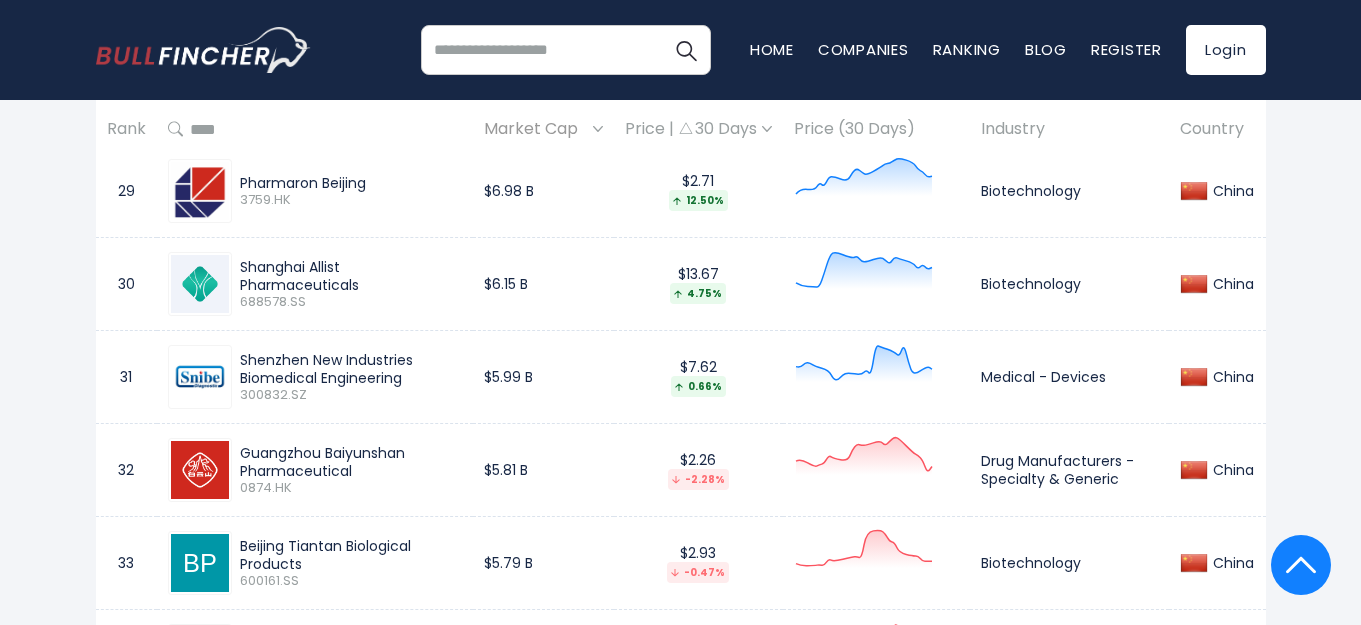 scroll, scrollTop: 3679, scrollLeft: 0, axis: vertical 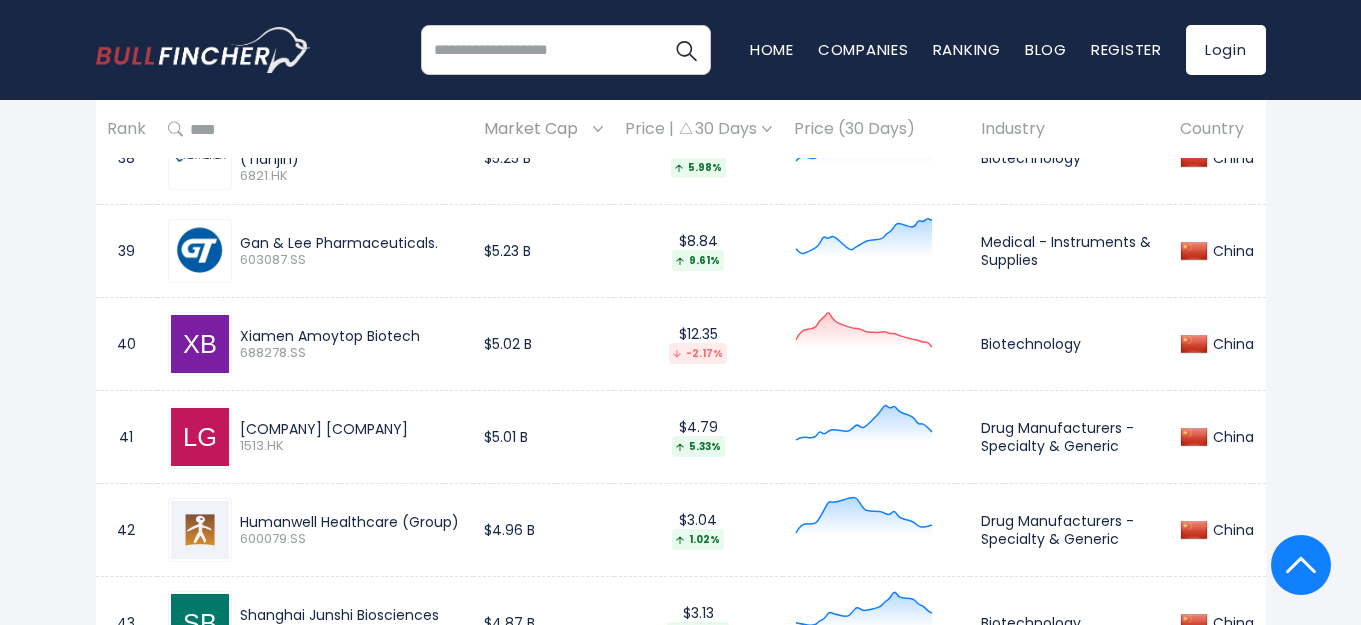 click on "Humanwell Healthcare (Group)" at bounding box center [351, 522] 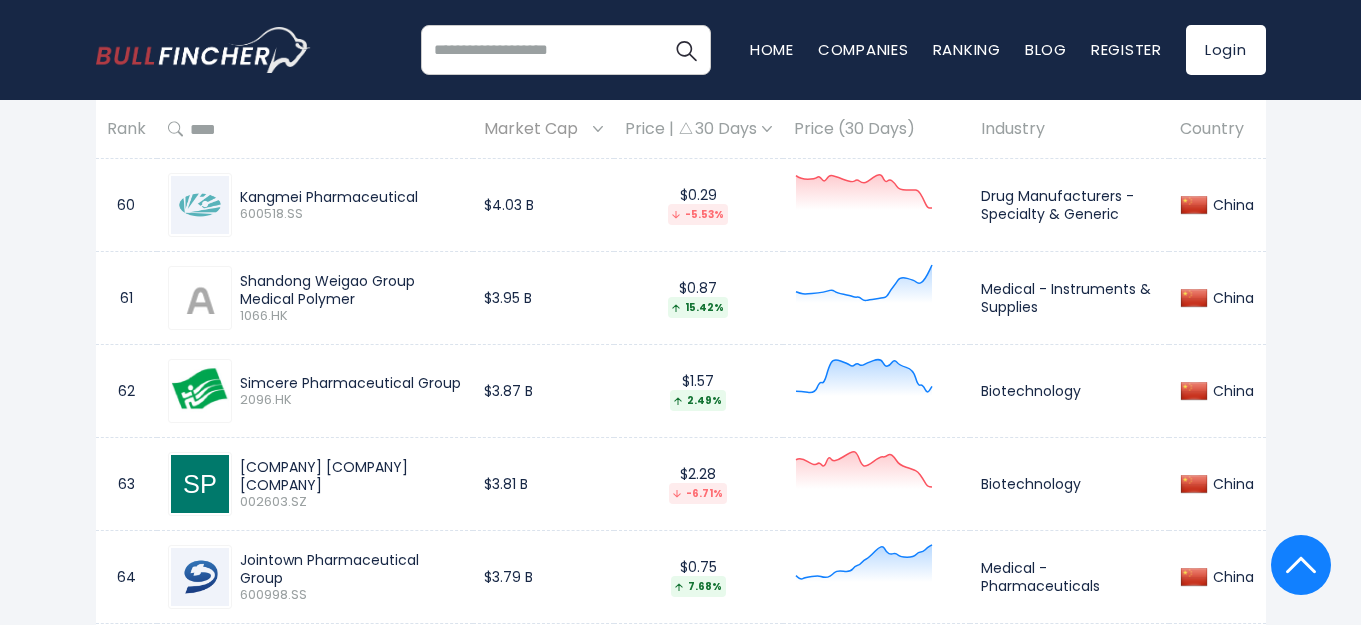 scroll, scrollTop: 6448, scrollLeft: 0, axis: vertical 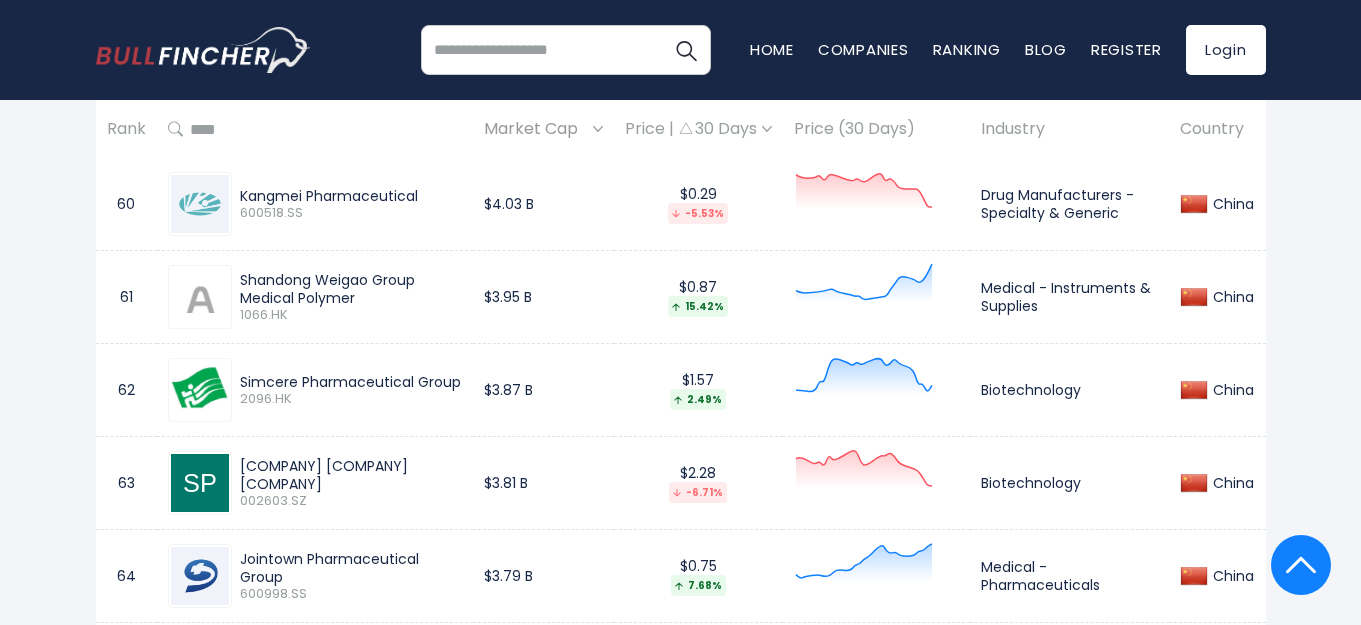 click on "Shandong Weigao Group Medical Polymer" at bounding box center [351, 289] 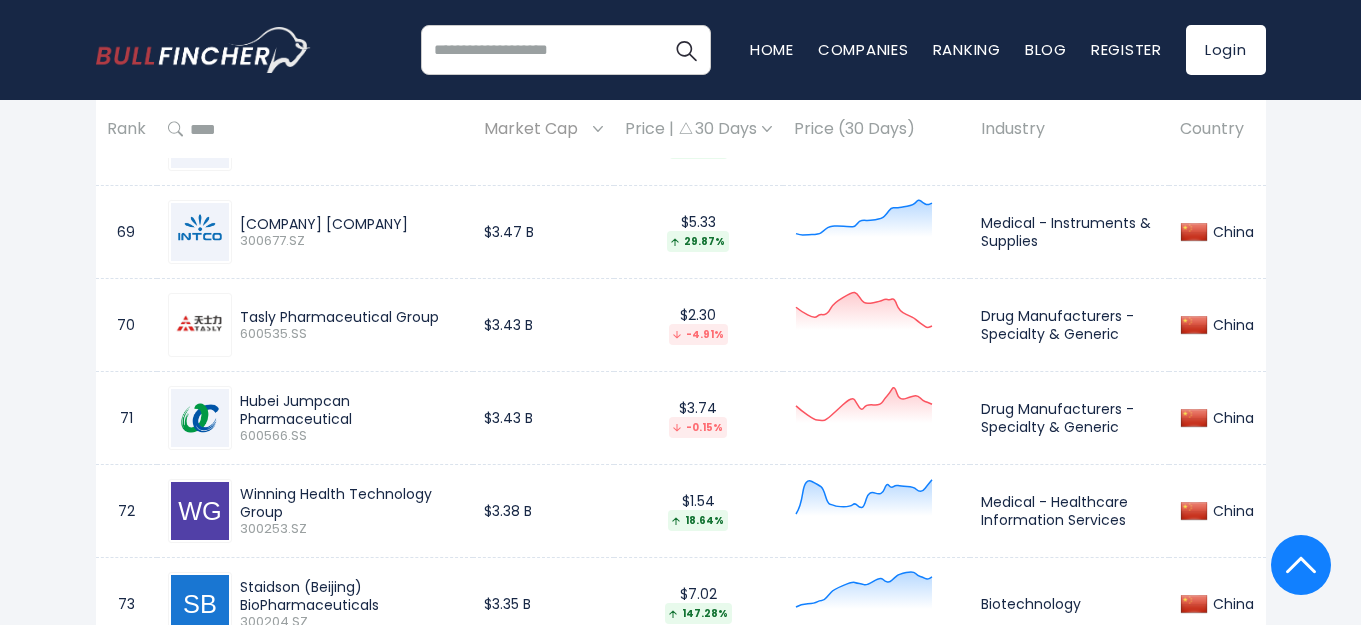 scroll, scrollTop: 7424, scrollLeft: 0, axis: vertical 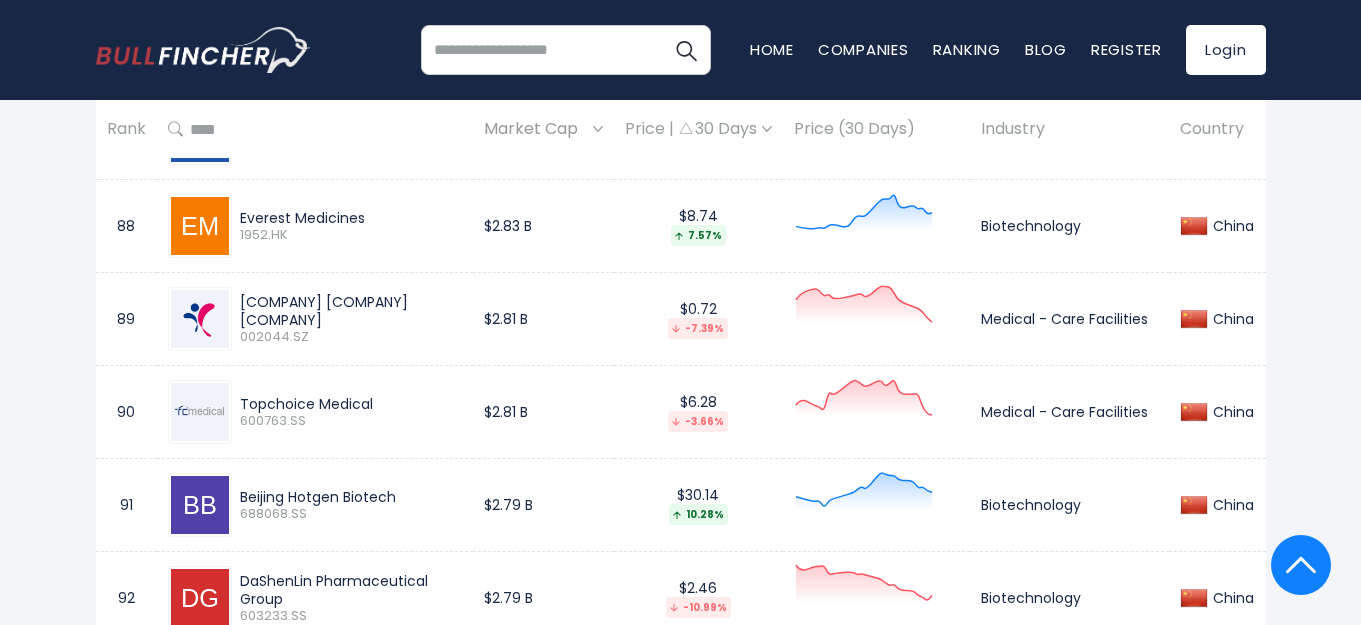 click on "[COMPANY] [COMPANY] [COMPANY]" at bounding box center (351, 311) 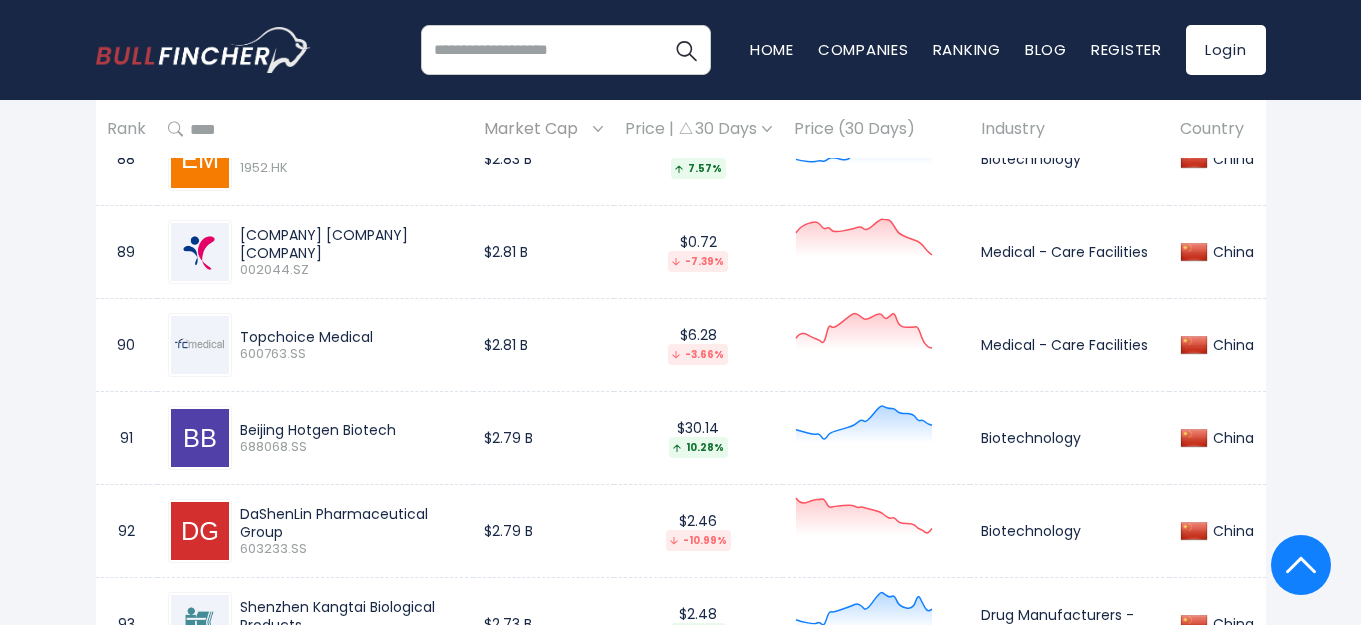 scroll, scrollTop: 9531, scrollLeft: 0, axis: vertical 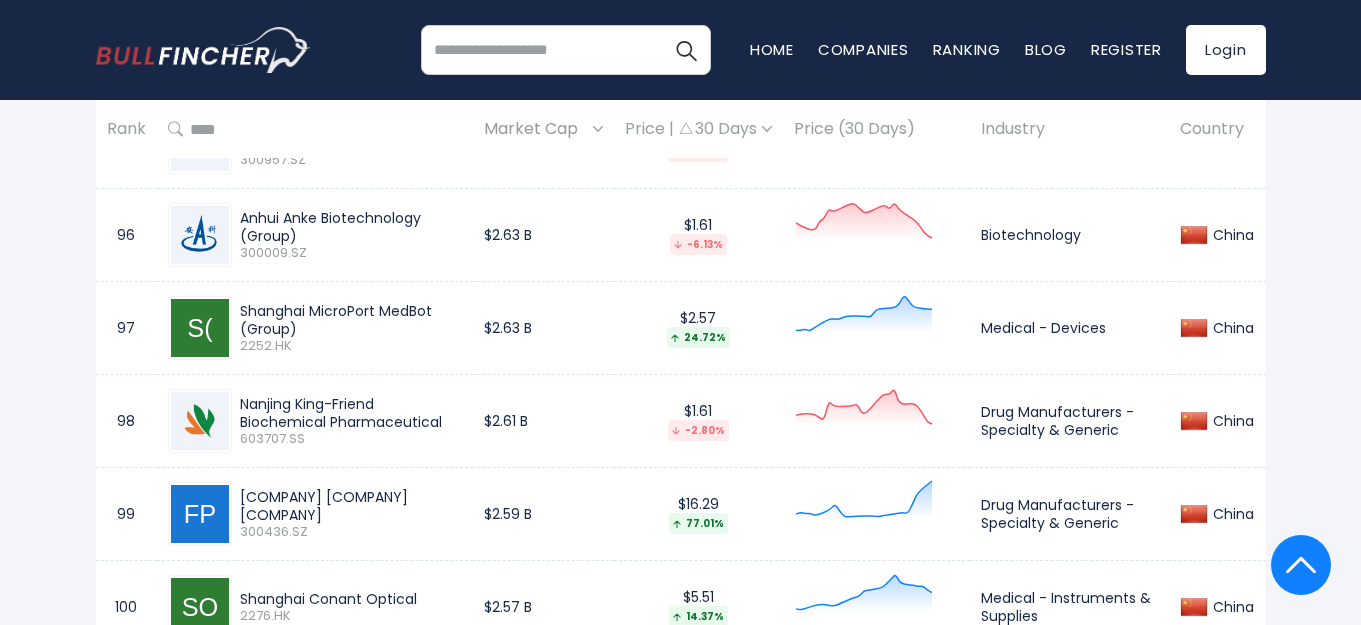 click on "Shanghai MicroPort MedBot (Group)" at bounding box center (351, 320) 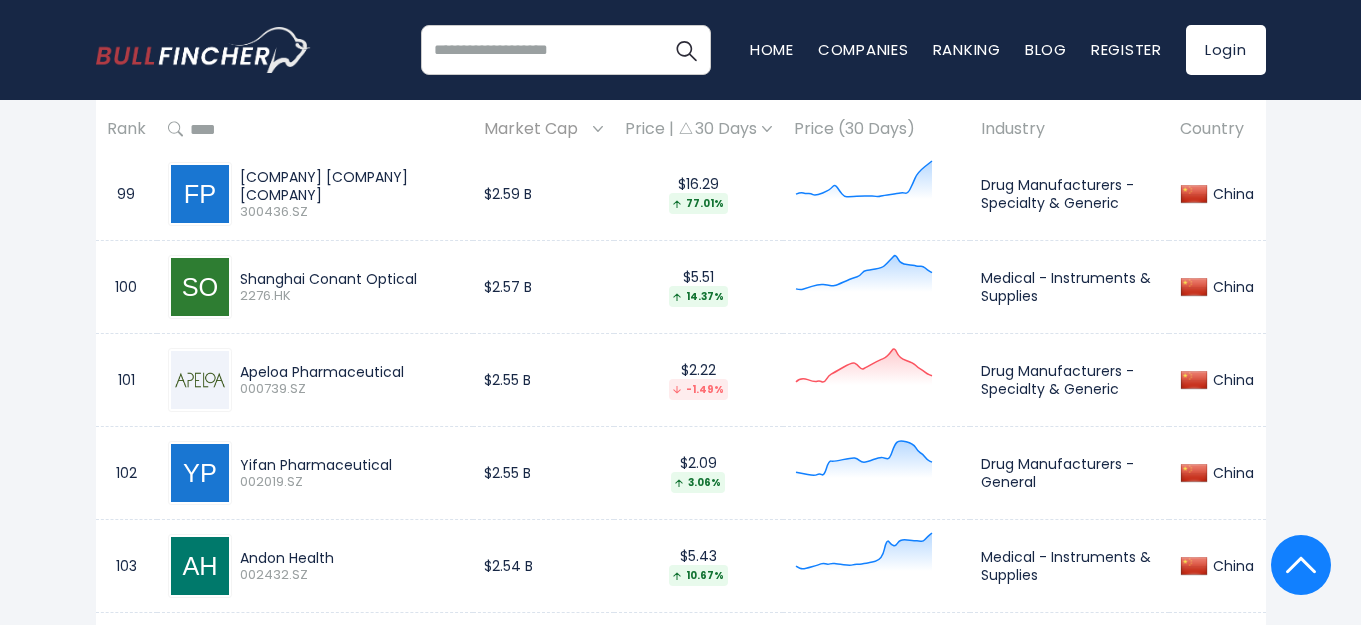 scroll, scrollTop: 10165, scrollLeft: 0, axis: vertical 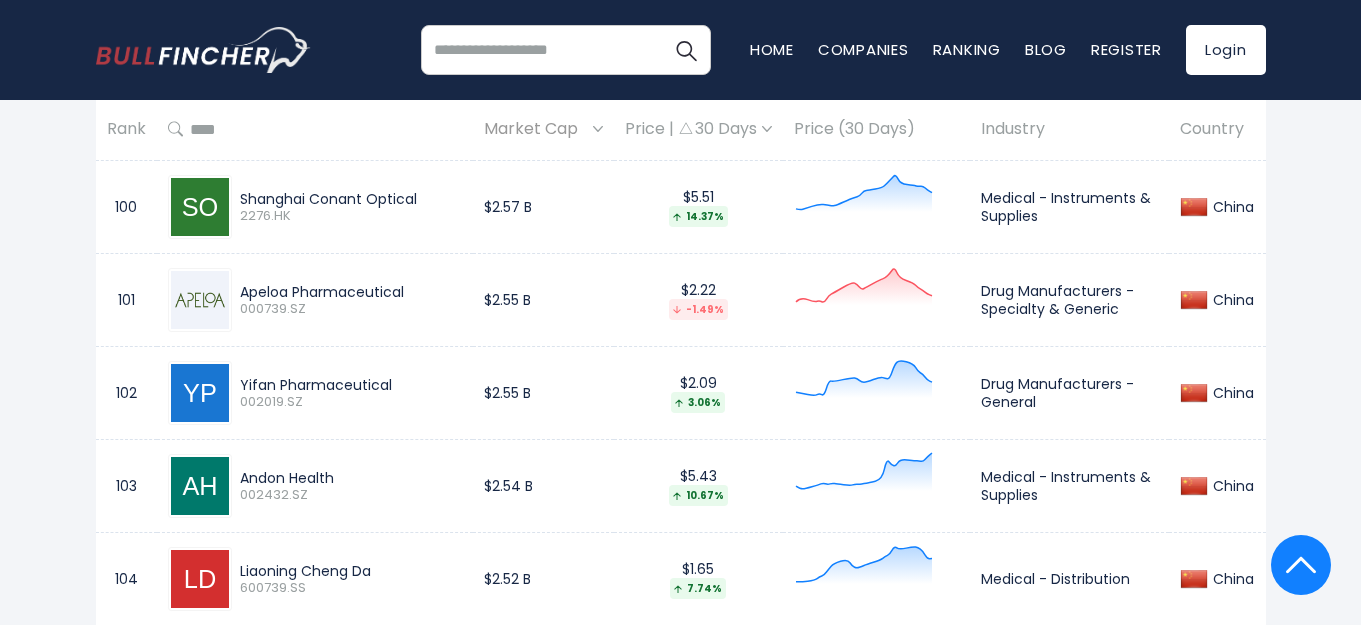click on "Andon Health" at bounding box center [351, 478] 